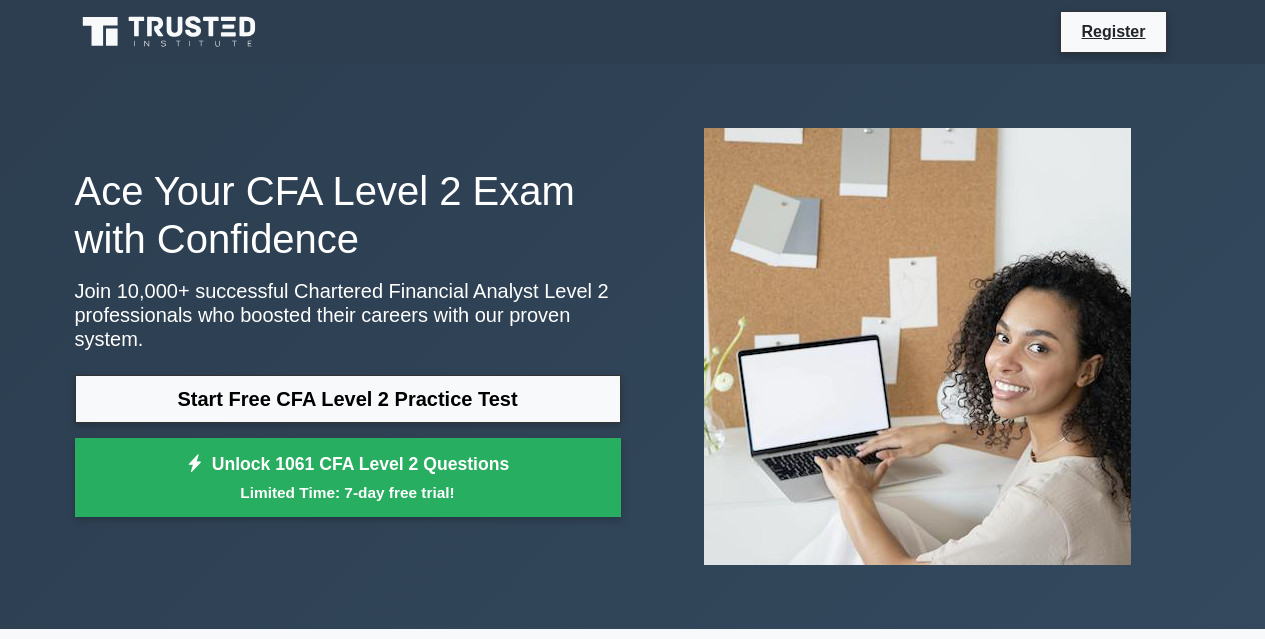 scroll, scrollTop: 0, scrollLeft: 0, axis: both 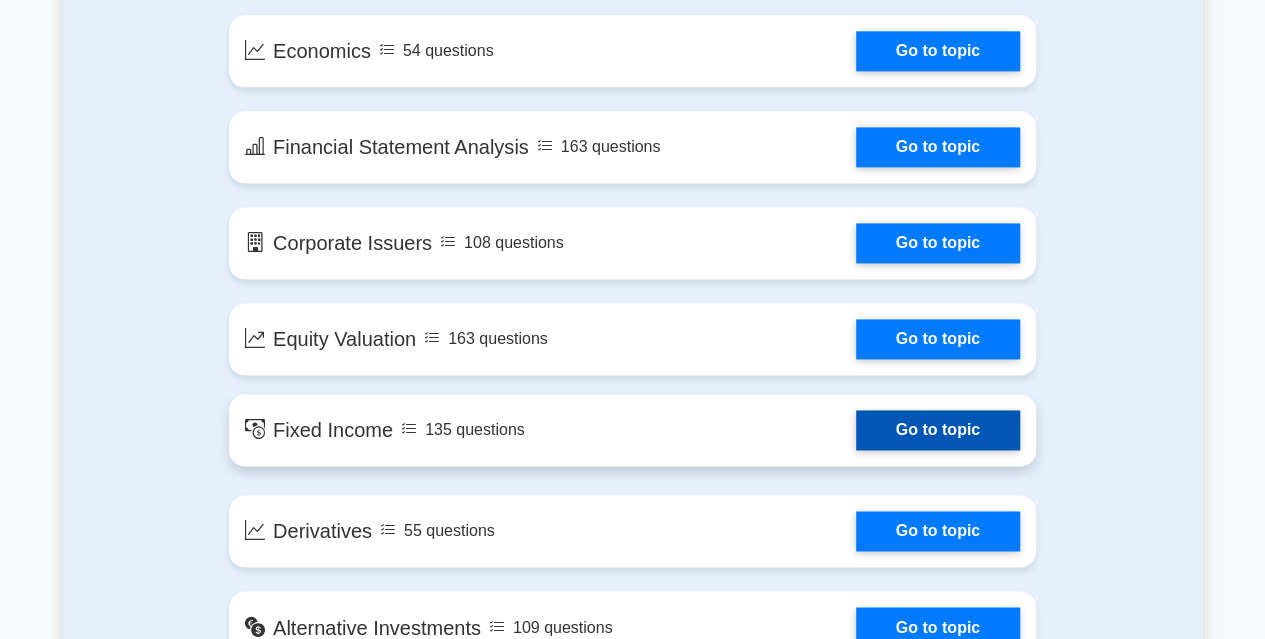 click on "Go to topic" at bounding box center (938, 430) 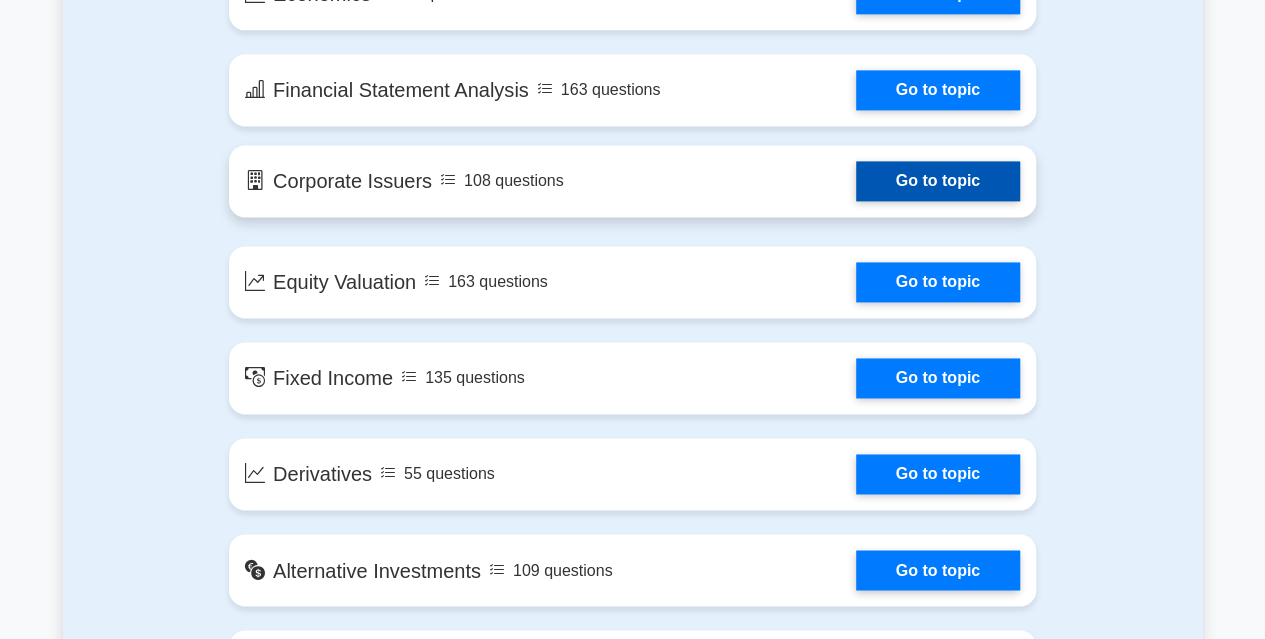 scroll, scrollTop: 1362, scrollLeft: 0, axis: vertical 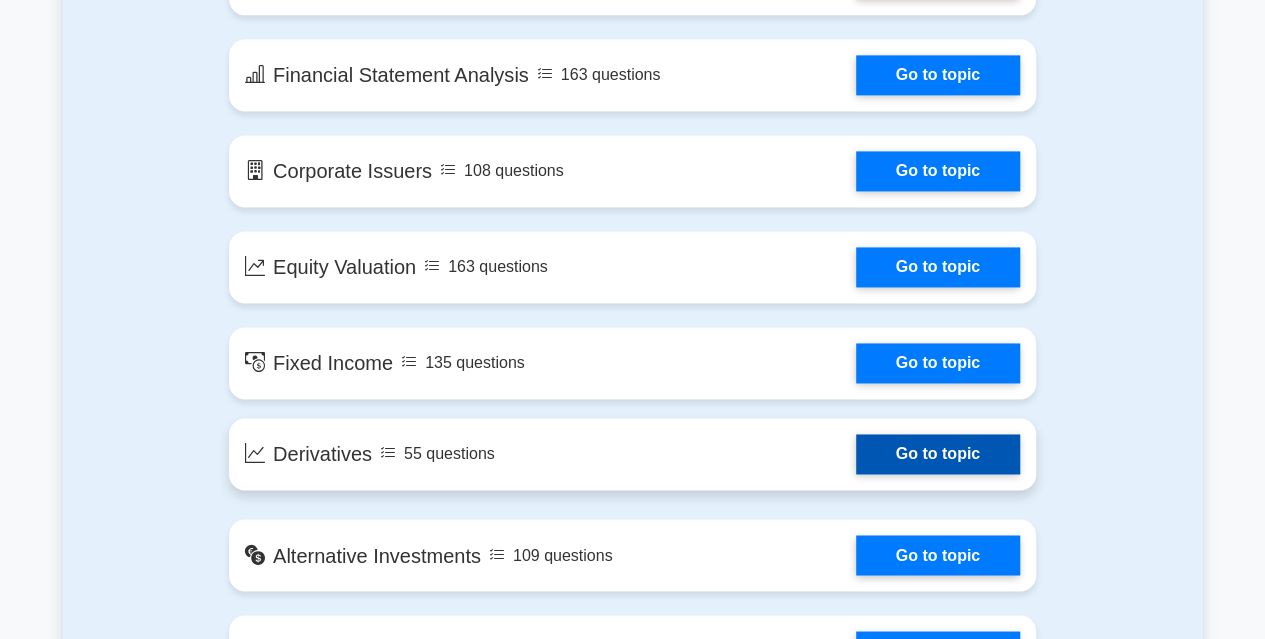 click on "Go to topic" at bounding box center (938, 454) 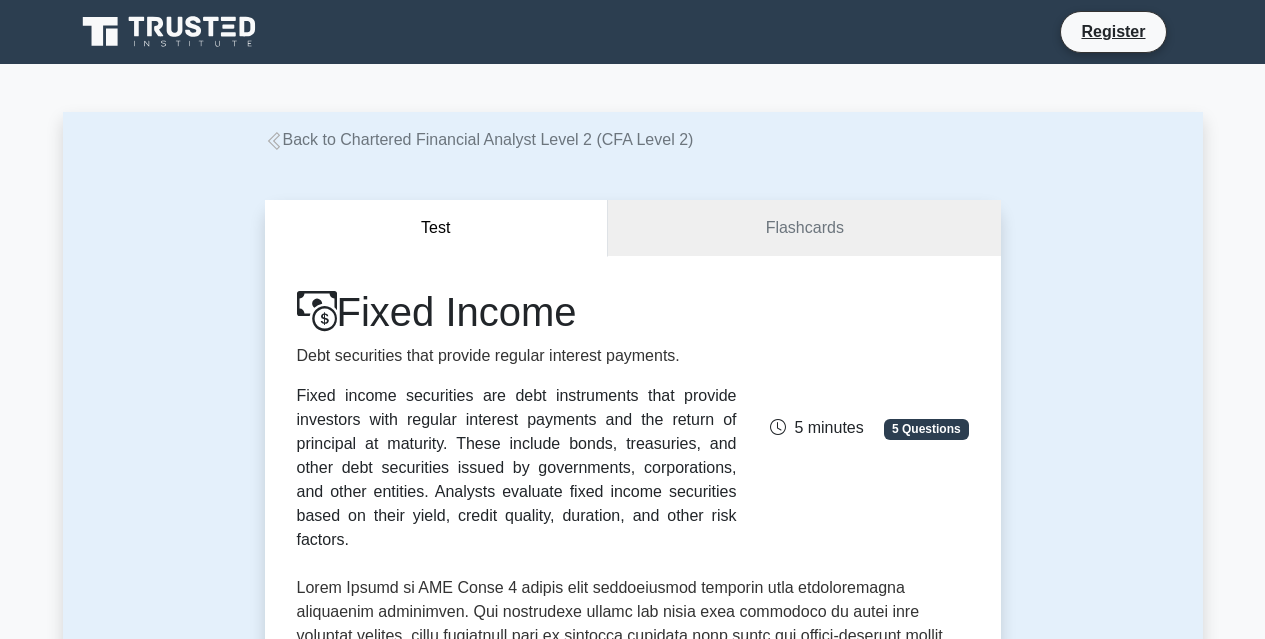 scroll, scrollTop: 0, scrollLeft: 0, axis: both 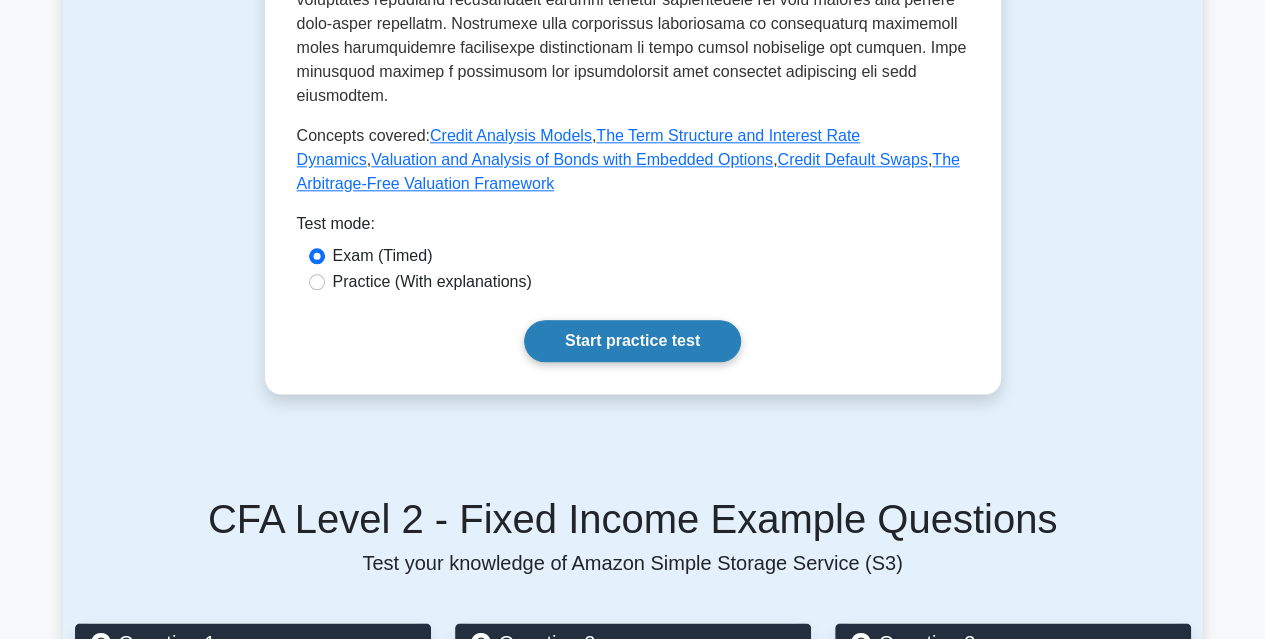 click on "Start practice test" at bounding box center [632, 341] 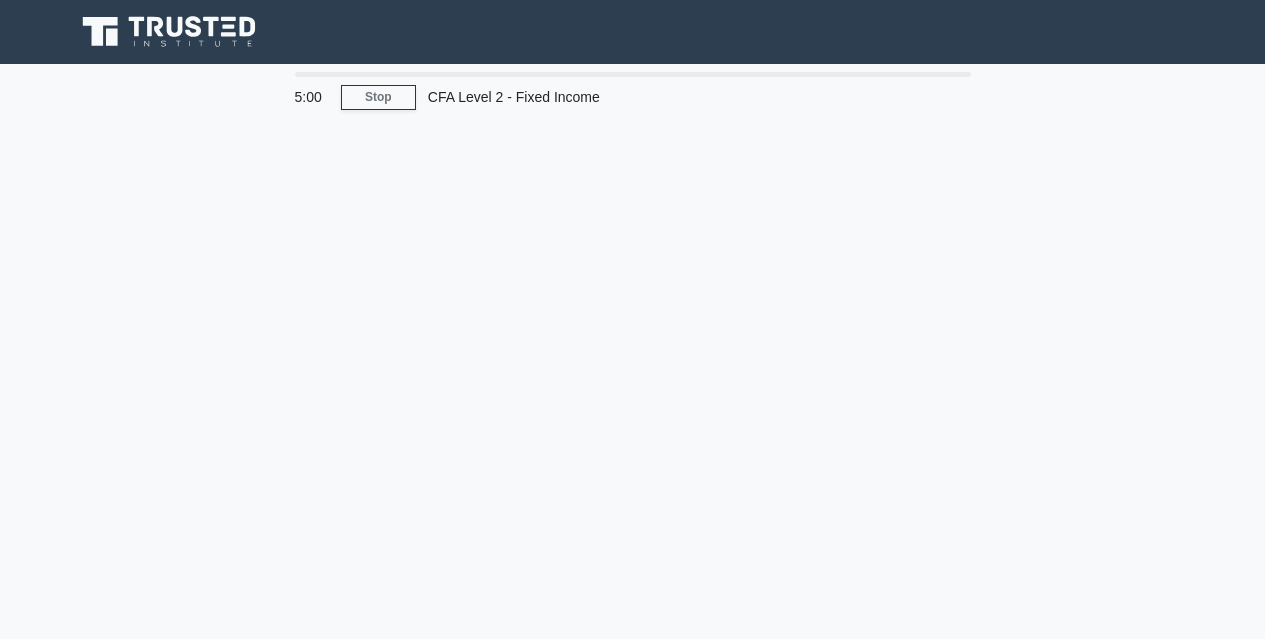 scroll, scrollTop: 0, scrollLeft: 0, axis: both 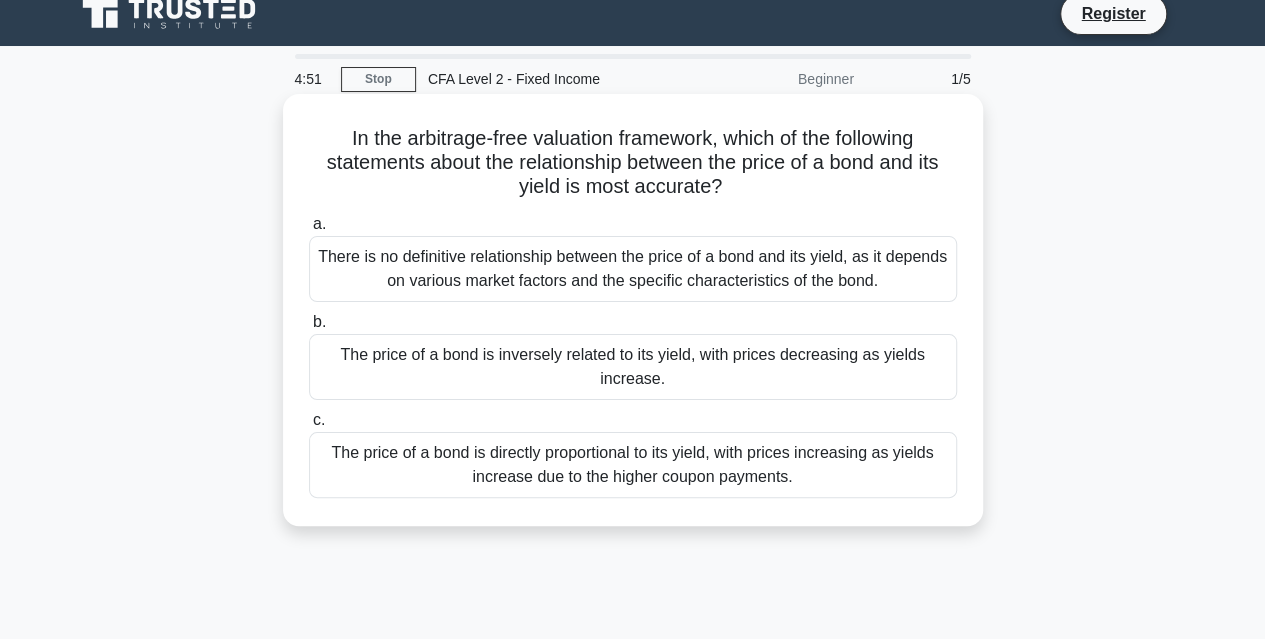 click on "The price of a bond is inversely related to its yield, with prices decreasing as yields increase." at bounding box center [633, 367] 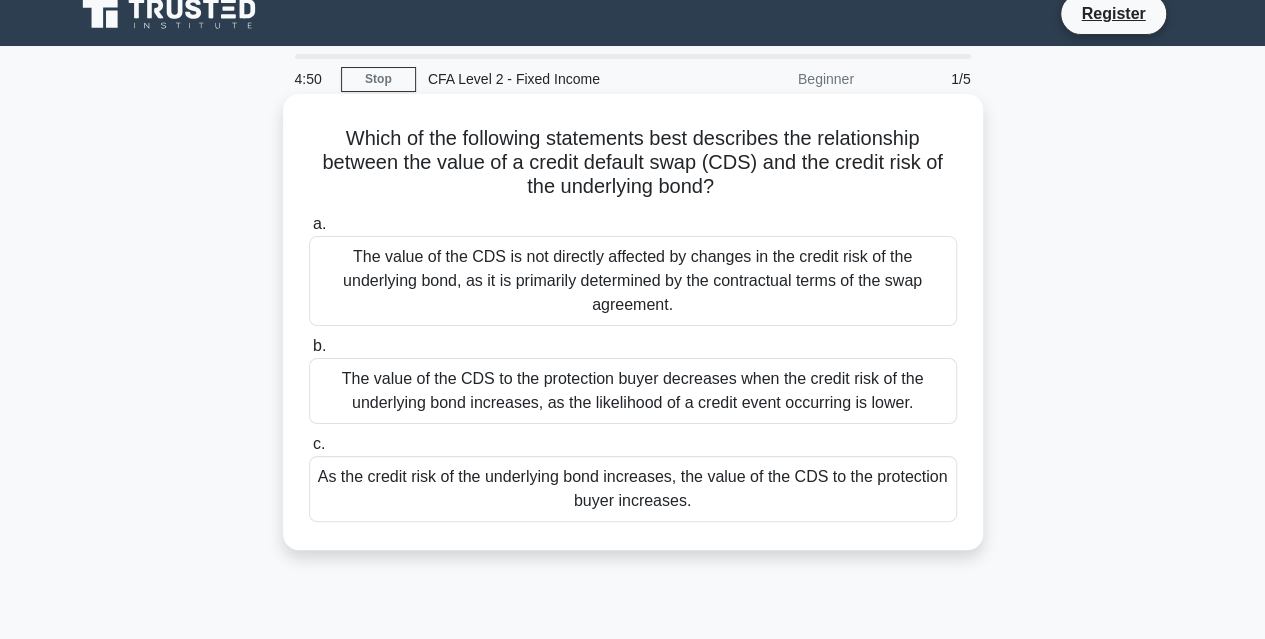 scroll, scrollTop: 0, scrollLeft: 0, axis: both 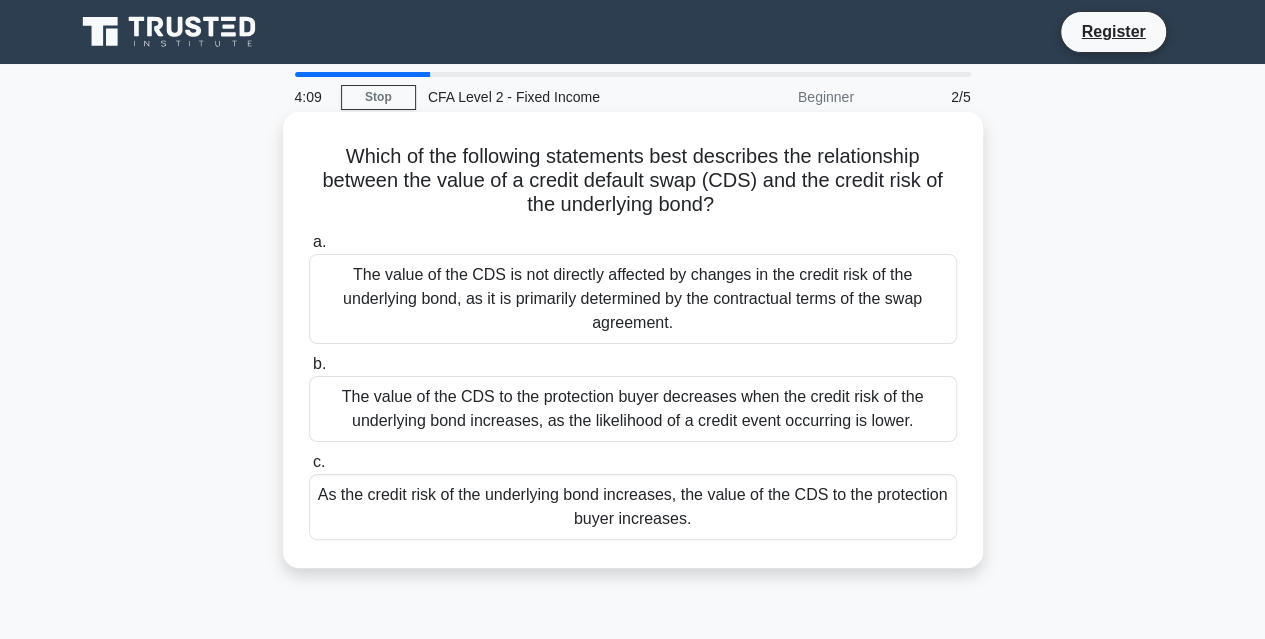 click on "As the credit risk of the underlying bond increases, the value of the CDS to the protection buyer increases." at bounding box center (633, 507) 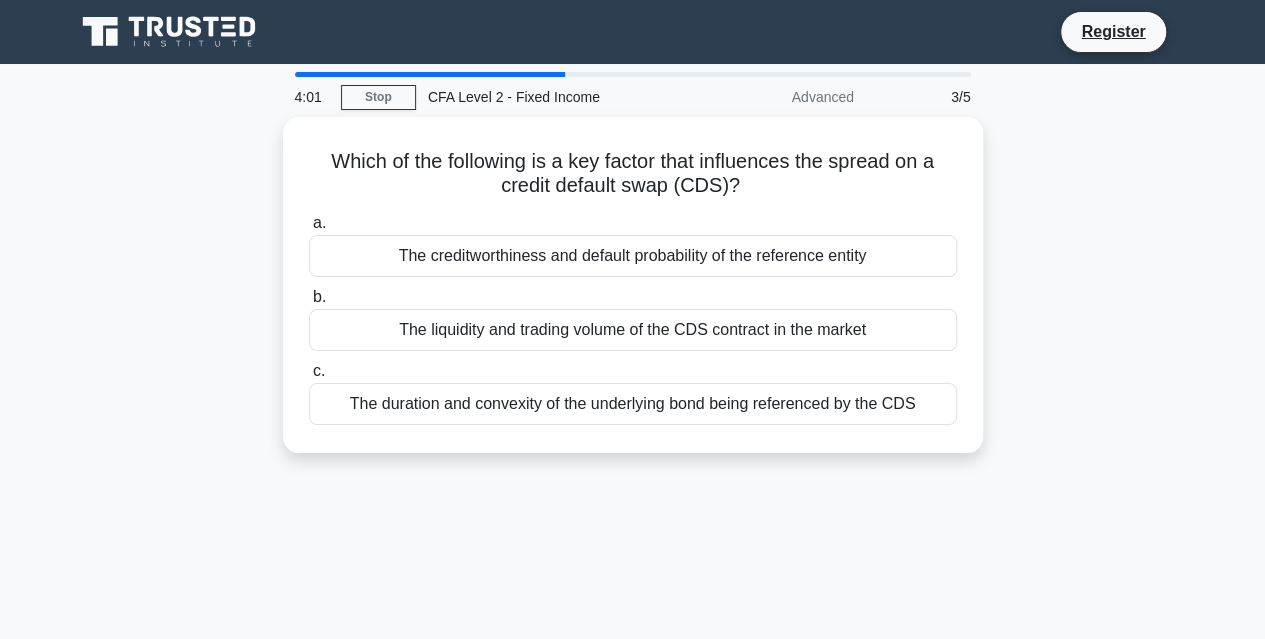 drag, startPoint x: 708, startPoint y: 438, endPoint x: 708, endPoint y: 495, distance: 57 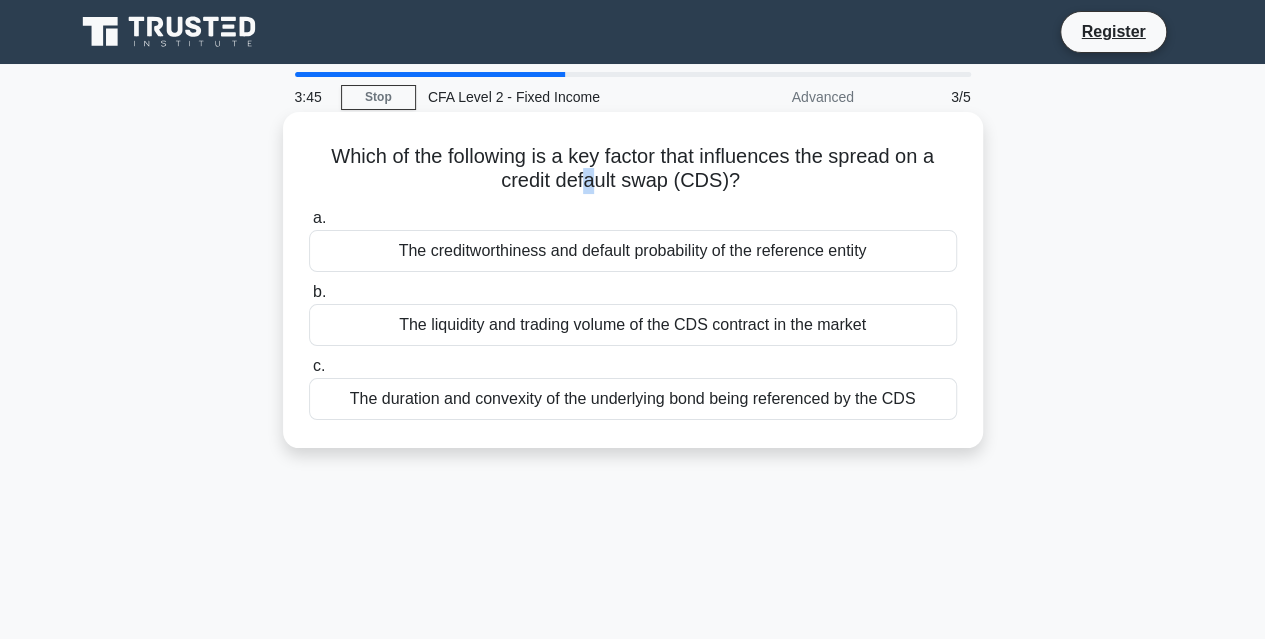 drag, startPoint x: 593, startPoint y: 187, endPoint x: 586, endPoint y: 175, distance: 13.892444 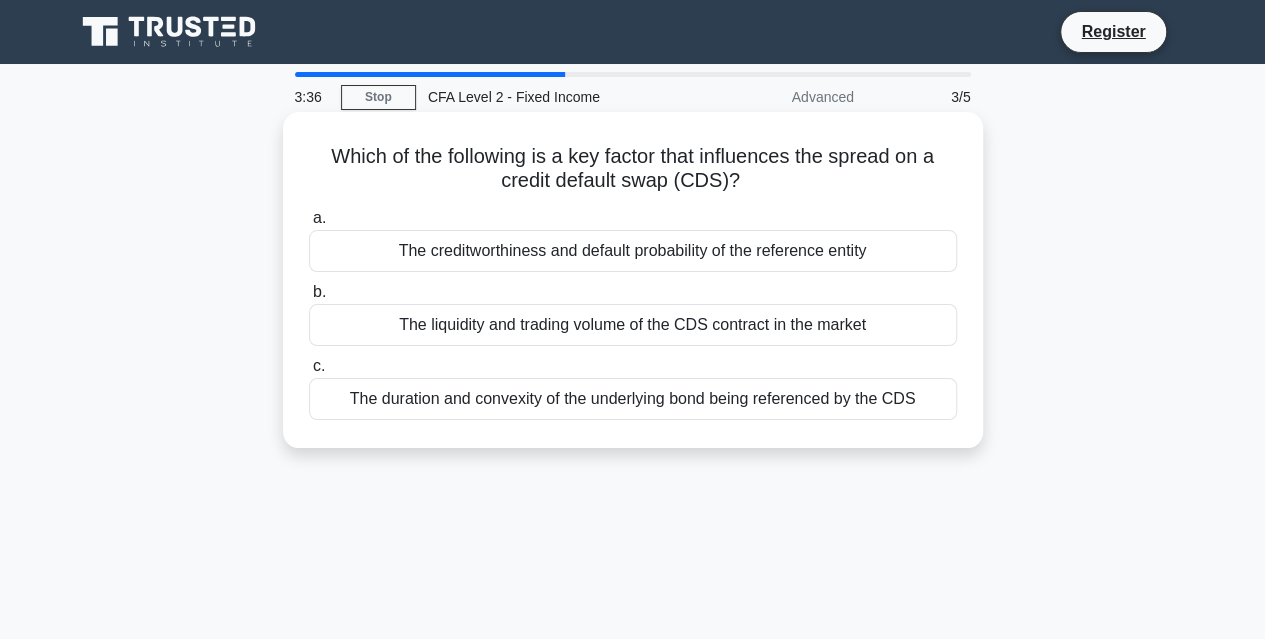 click on "The liquidity and trading volume of the CDS contract in the market" at bounding box center [633, 325] 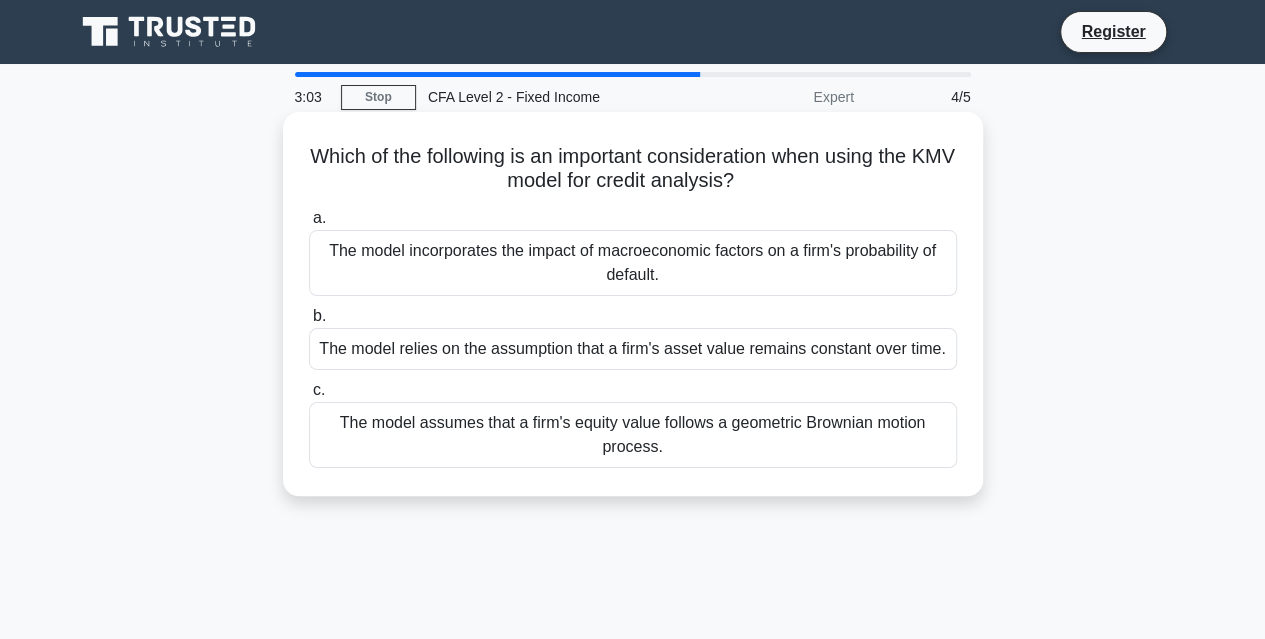 click on "The model assumes that a firm's equity value follows a geometric Brownian motion process." at bounding box center [633, 435] 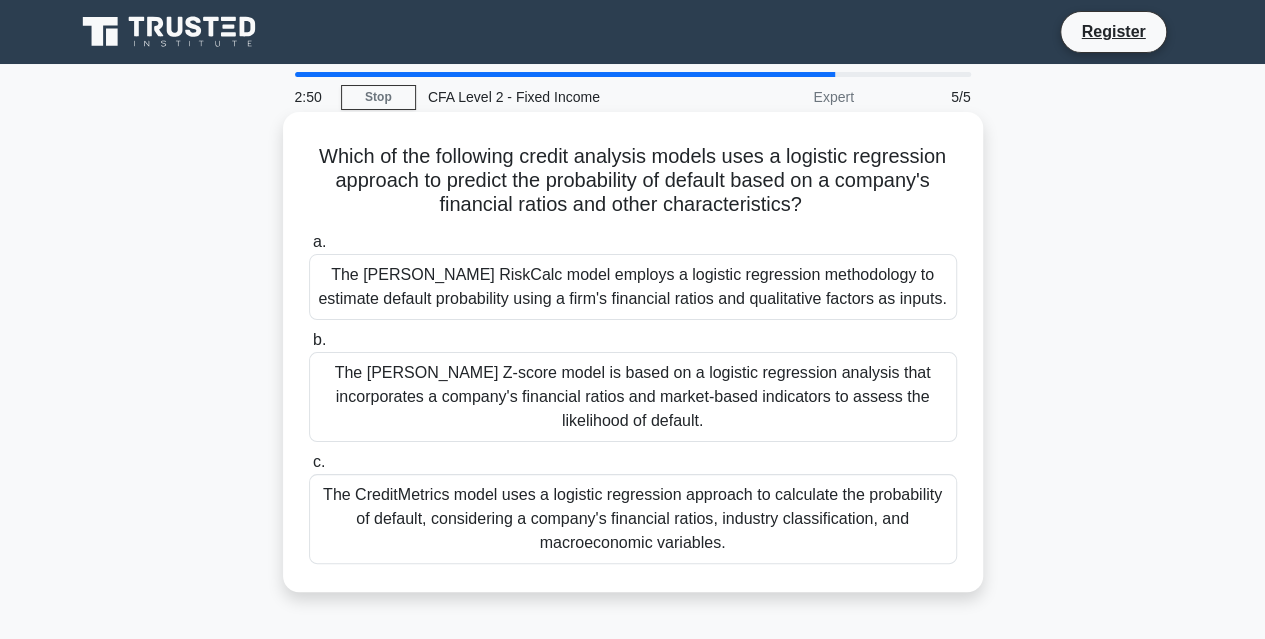 click on "The Moody's RiskCalc model employs a logistic regression methodology to estimate default probability using a firm's financial ratios and qualitative factors as inputs." at bounding box center [633, 287] 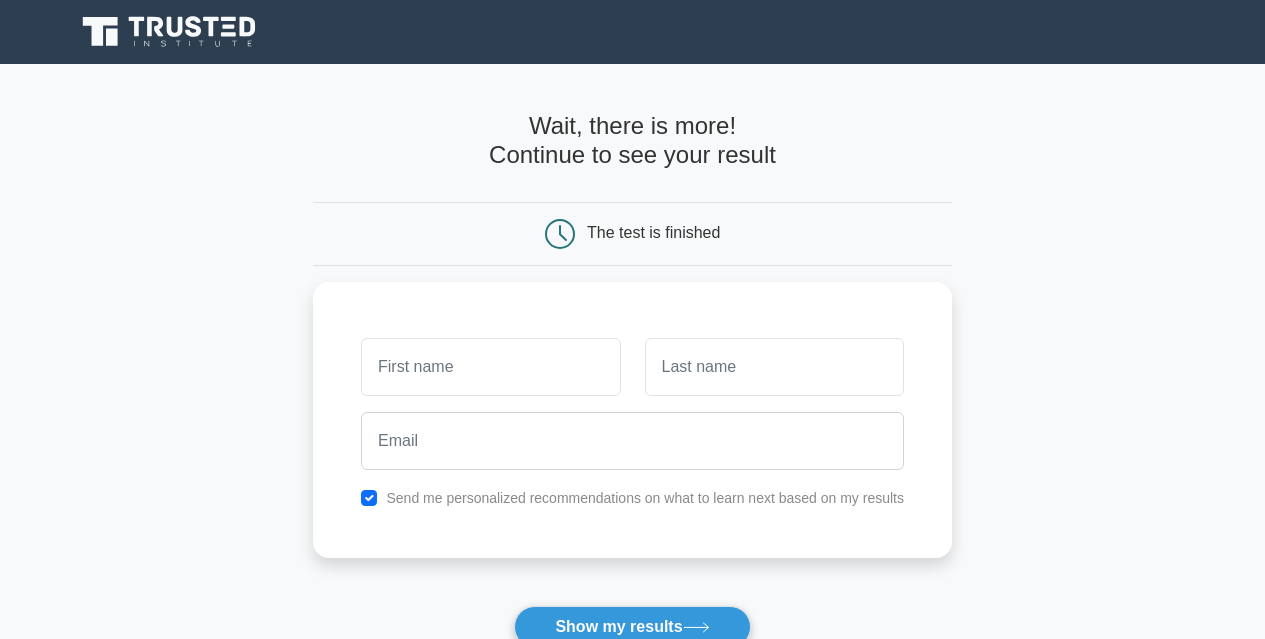 scroll, scrollTop: 0, scrollLeft: 0, axis: both 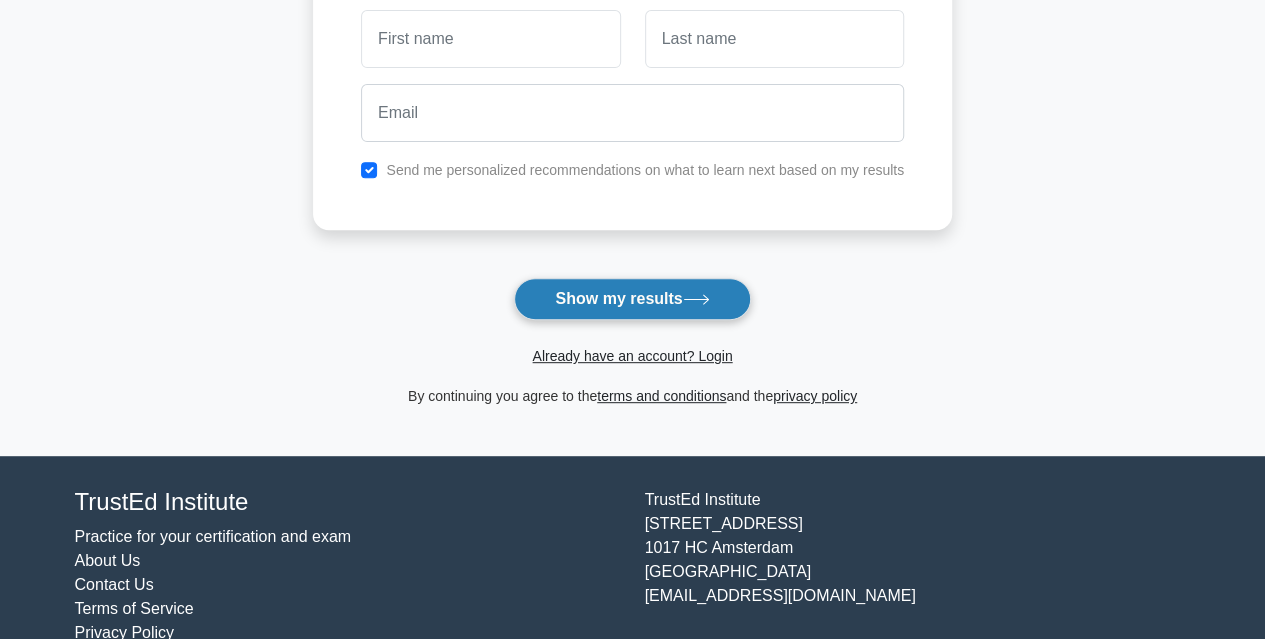 click on "Show my results" at bounding box center [632, 299] 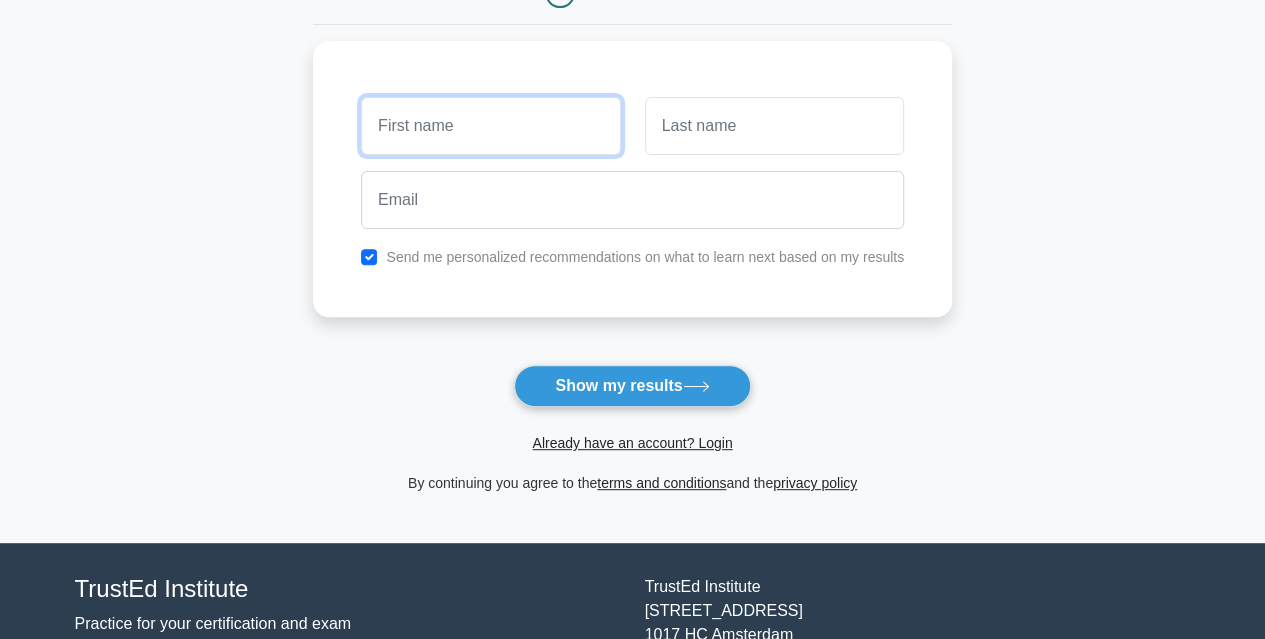 scroll, scrollTop: 232, scrollLeft: 0, axis: vertical 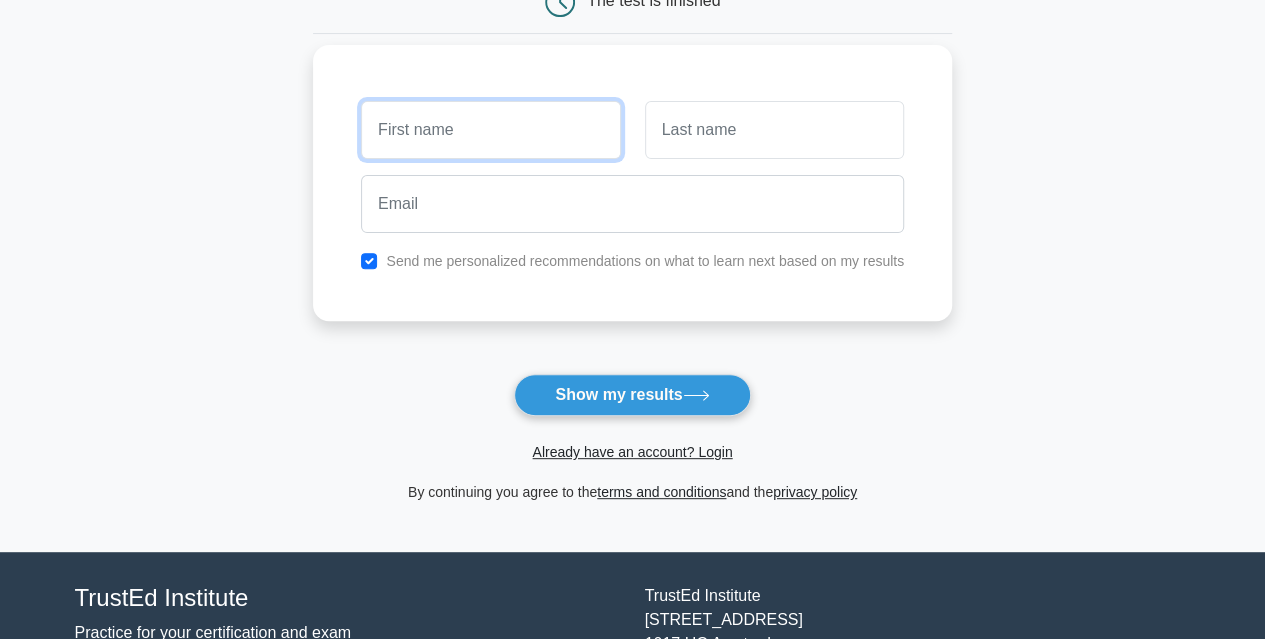 click at bounding box center (490, 130) 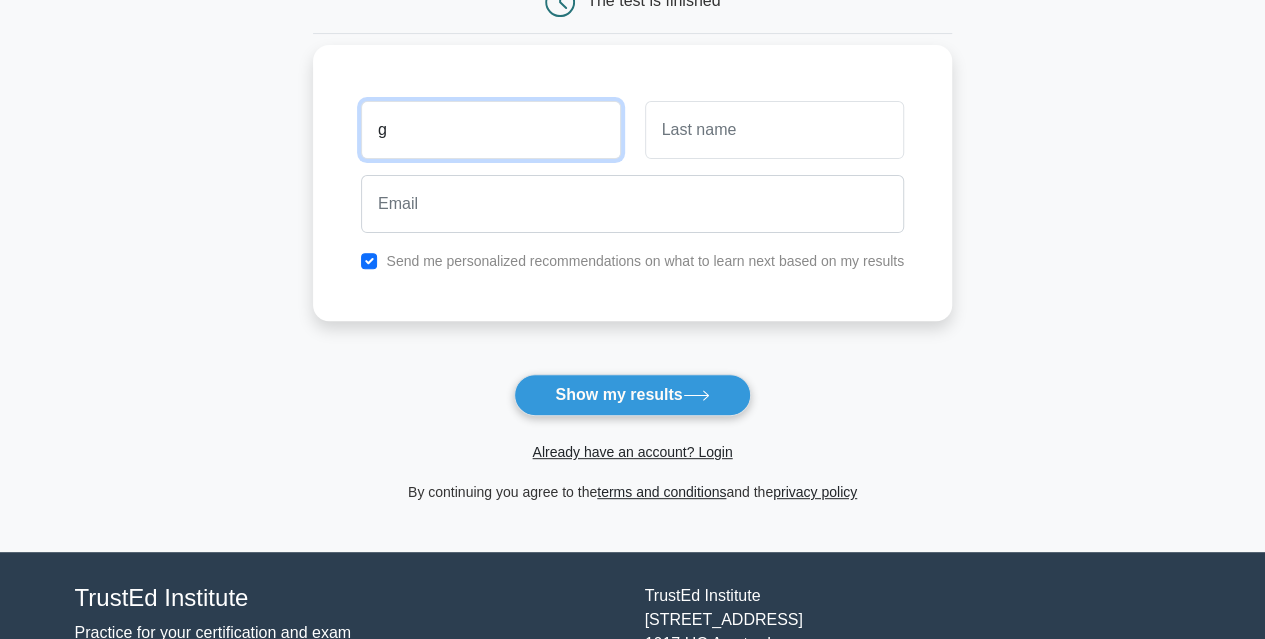 type on "g" 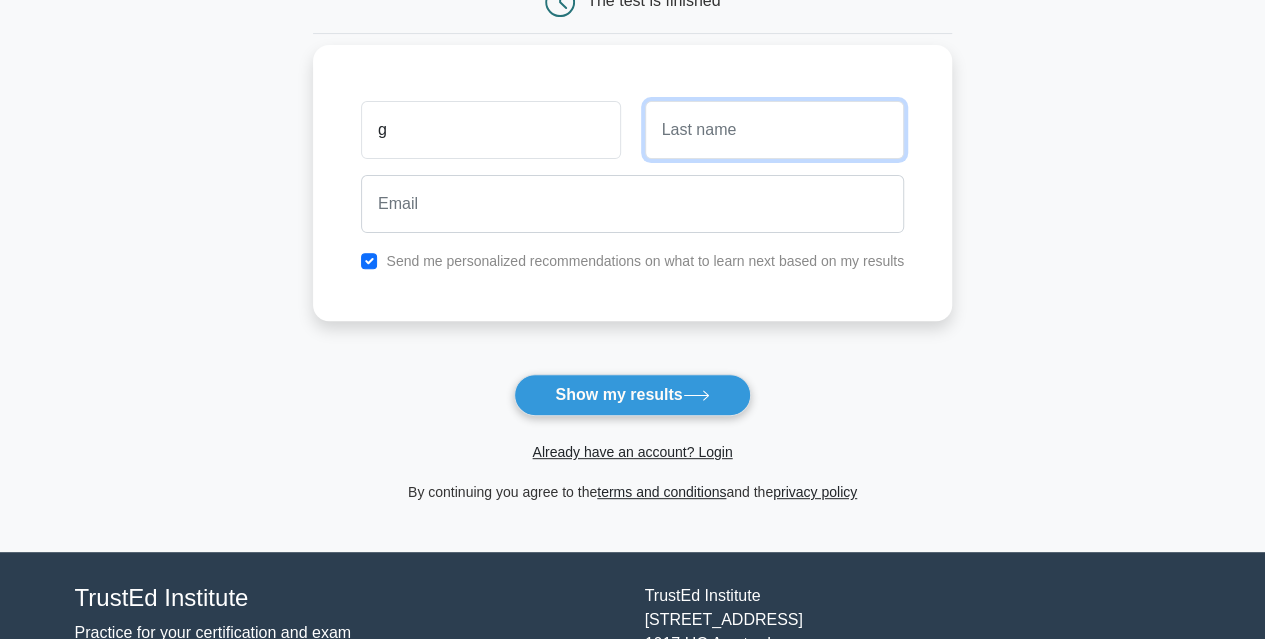click at bounding box center [774, 130] 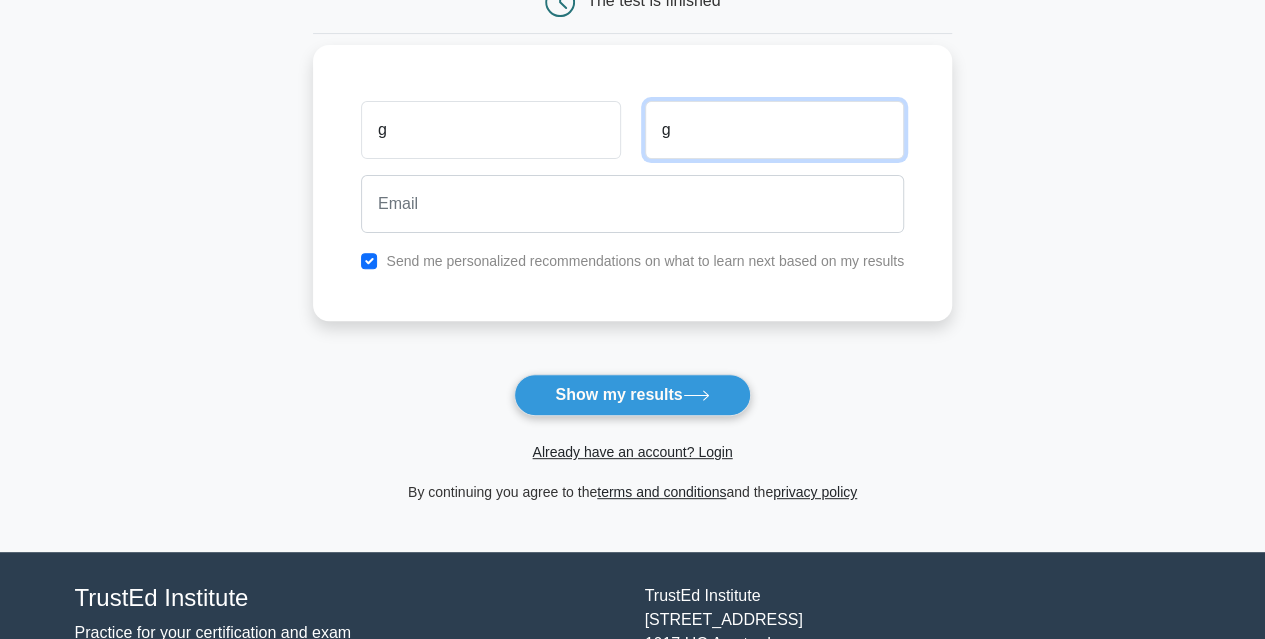 type on "g" 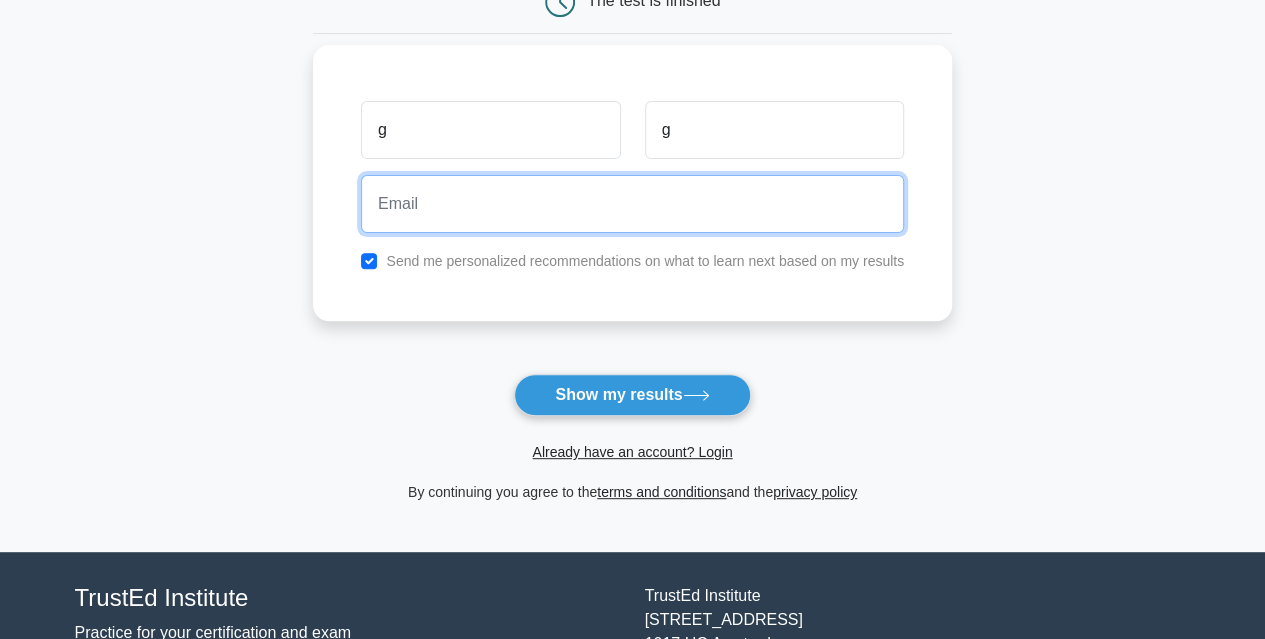 click at bounding box center [632, 204] 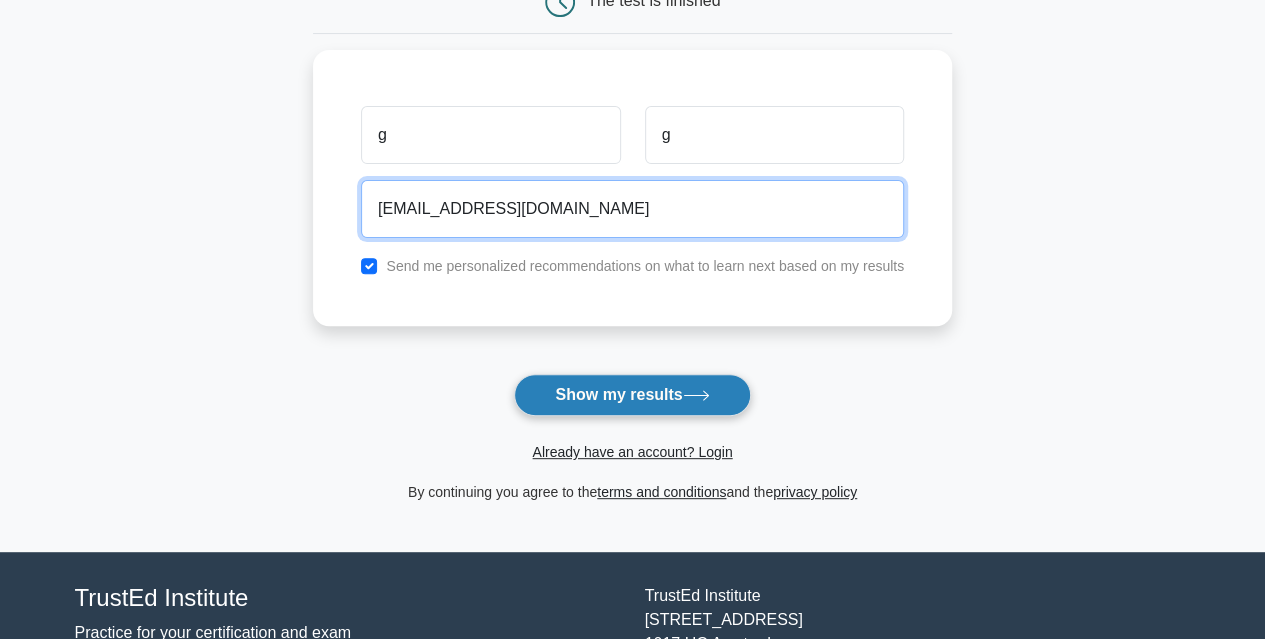 type on "griffinhunt@gmail.com" 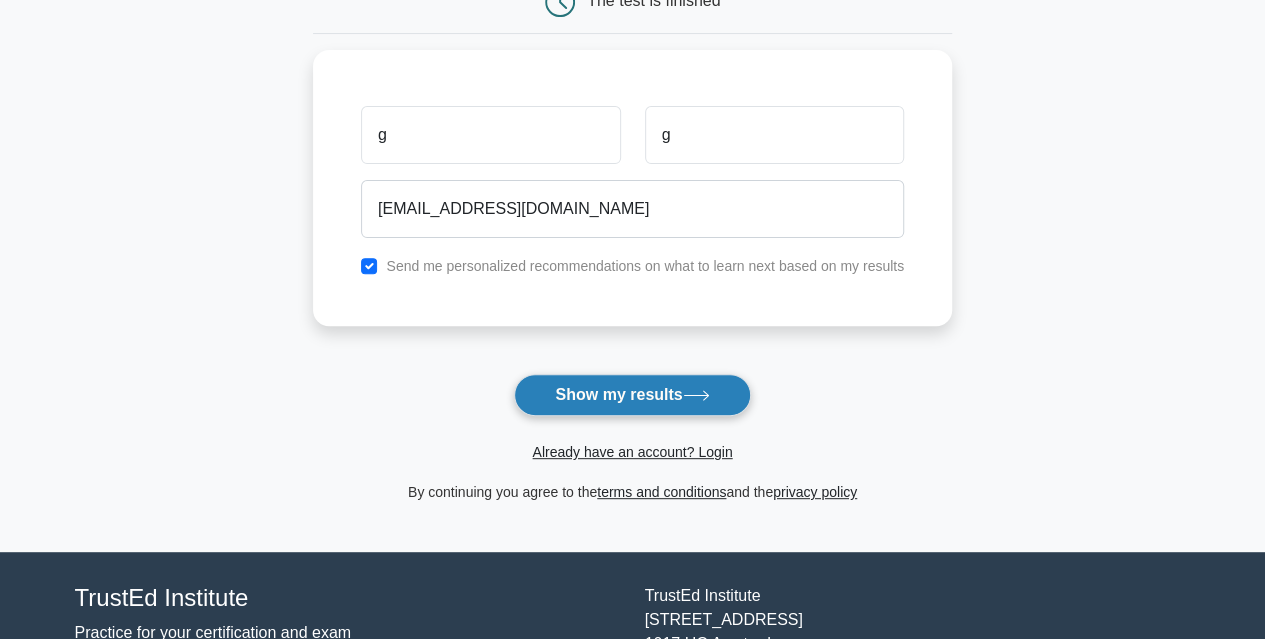 click on "Show my results" at bounding box center (632, 395) 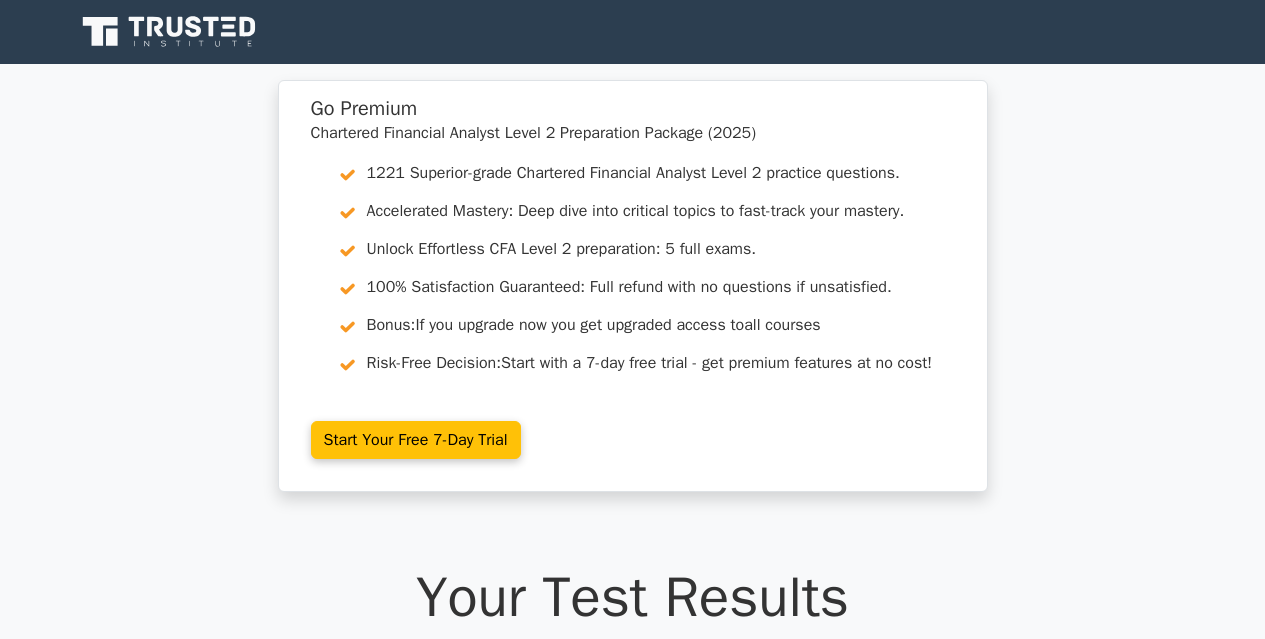 scroll, scrollTop: 0, scrollLeft: 0, axis: both 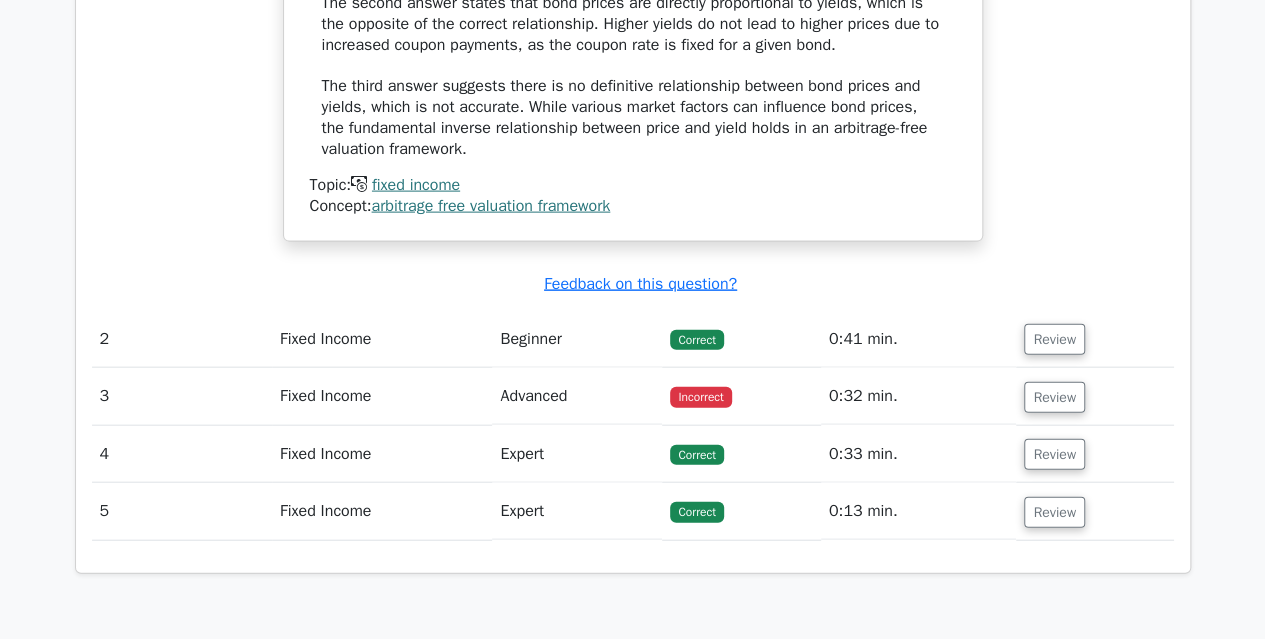click on "Beginner" at bounding box center [577, 339] 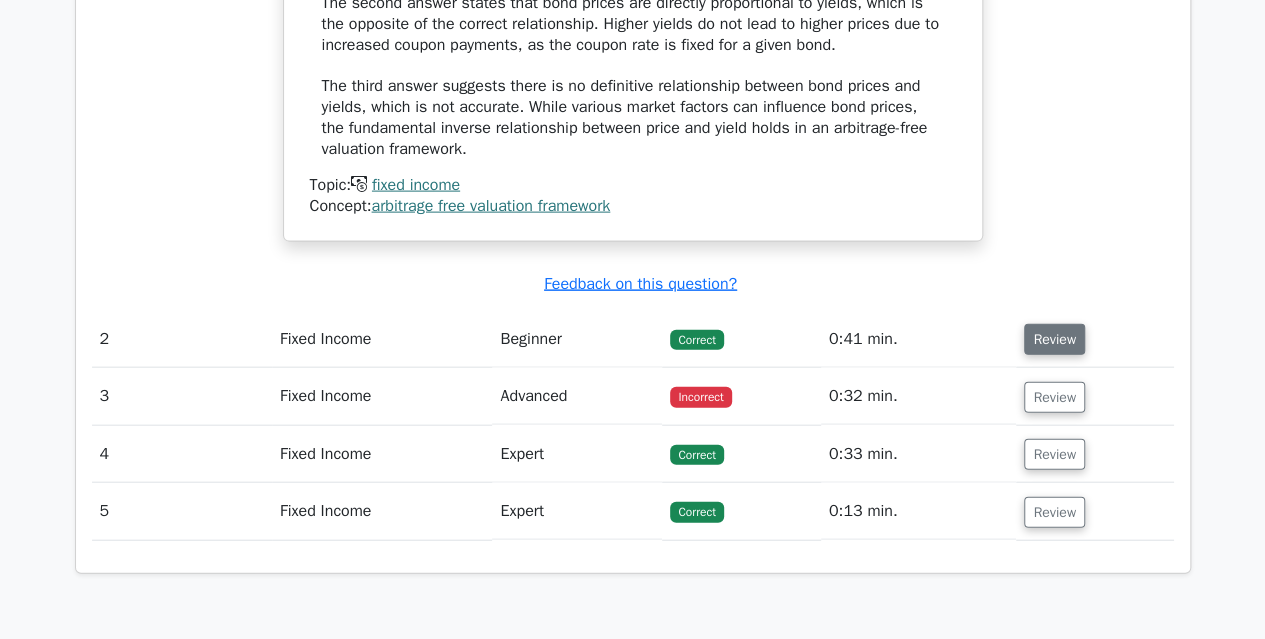 click on "Review" at bounding box center [1054, 339] 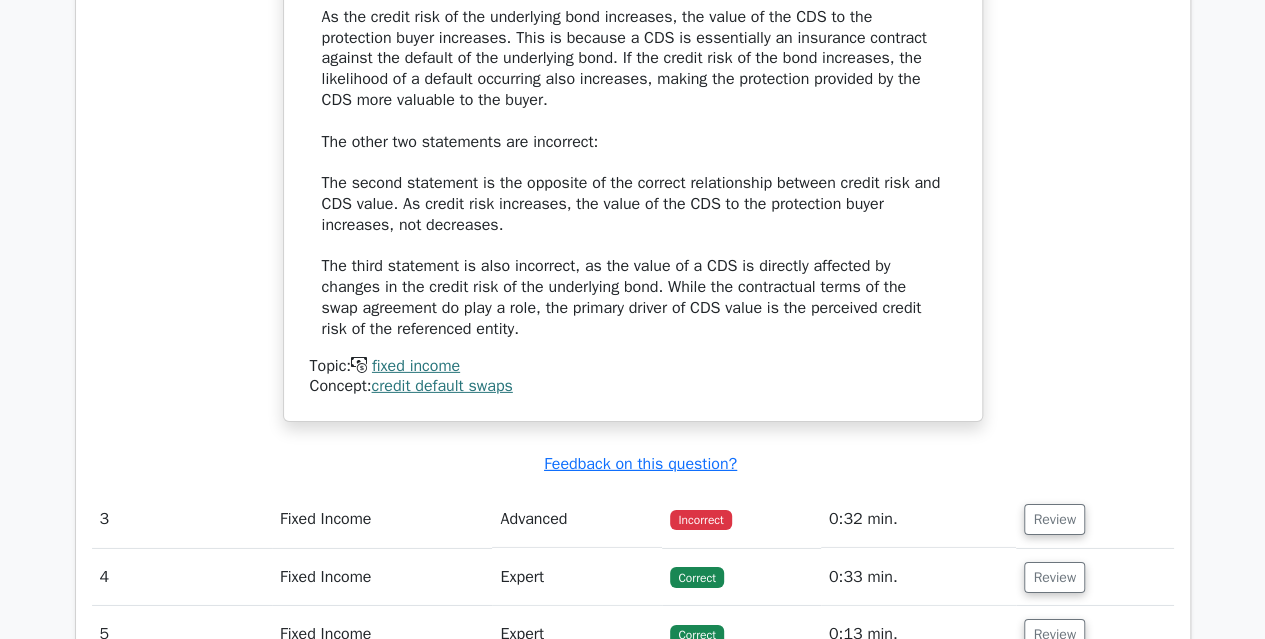 scroll, scrollTop: 2964, scrollLeft: 0, axis: vertical 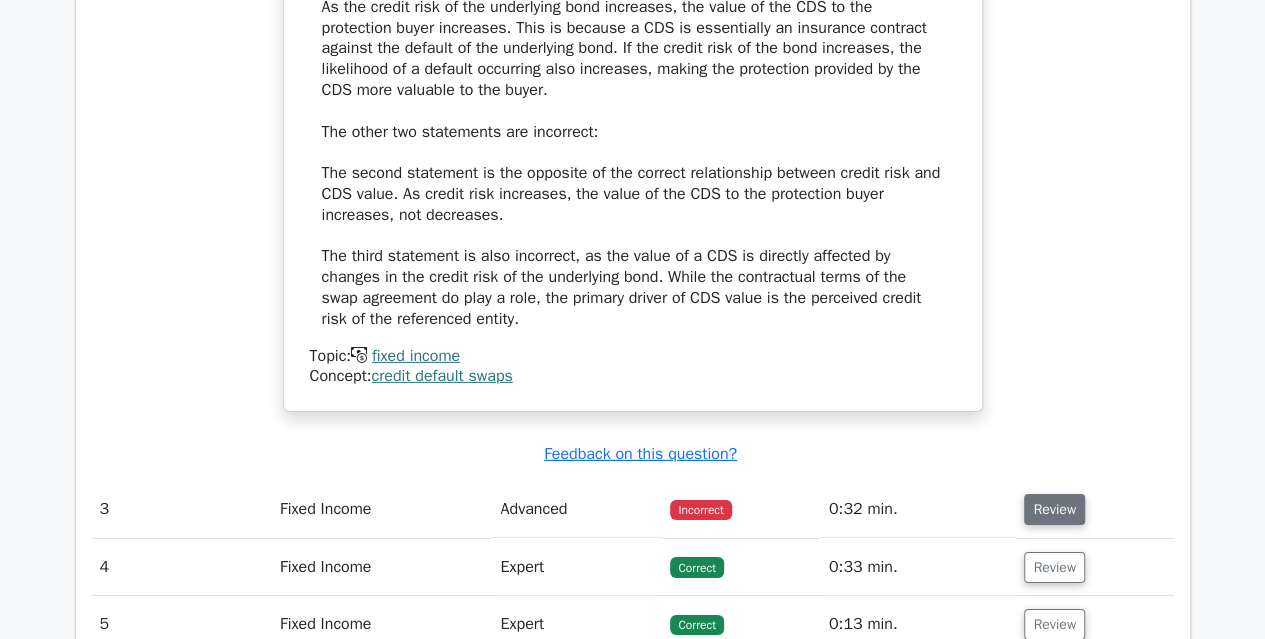 click on "Review" at bounding box center [1054, 509] 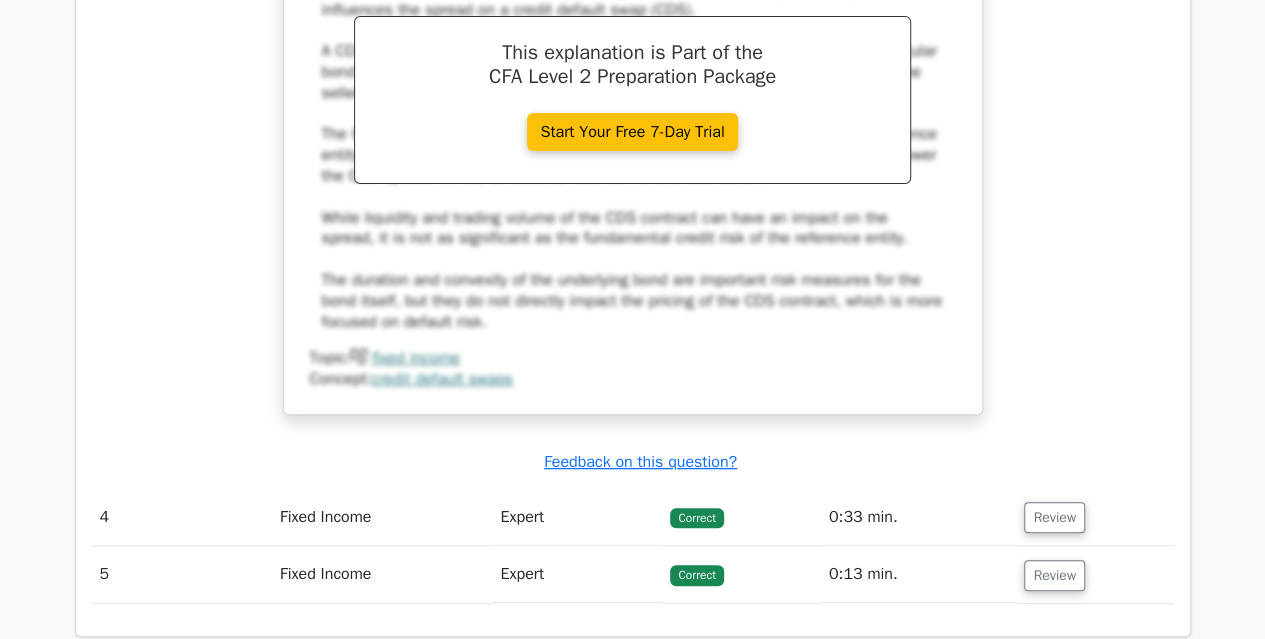 scroll, scrollTop: 4009, scrollLeft: 0, axis: vertical 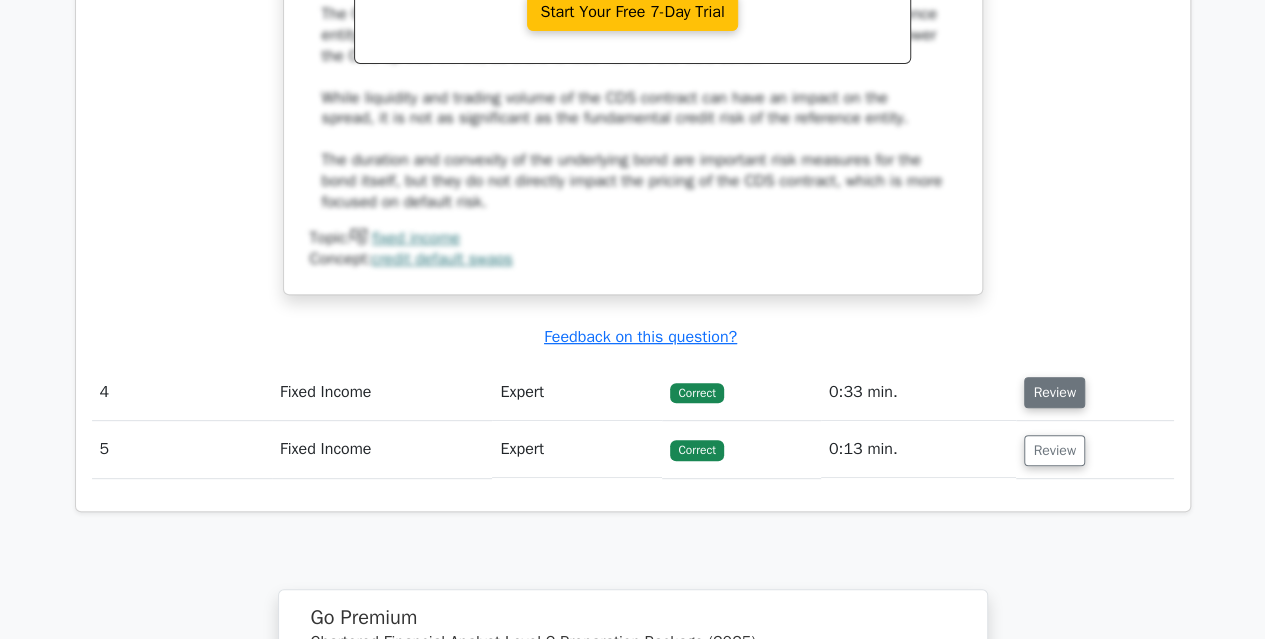 click on "Review" at bounding box center [1054, 392] 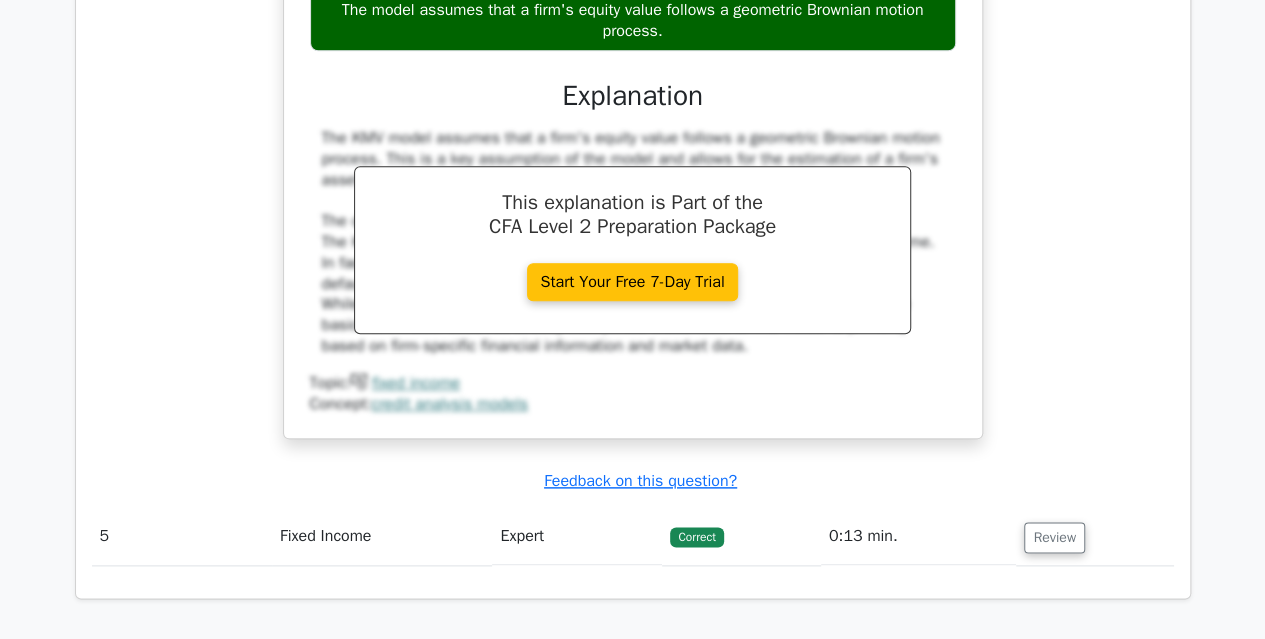 scroll, scrollTop: 4768, scrollLeft: 0, axis: vertical 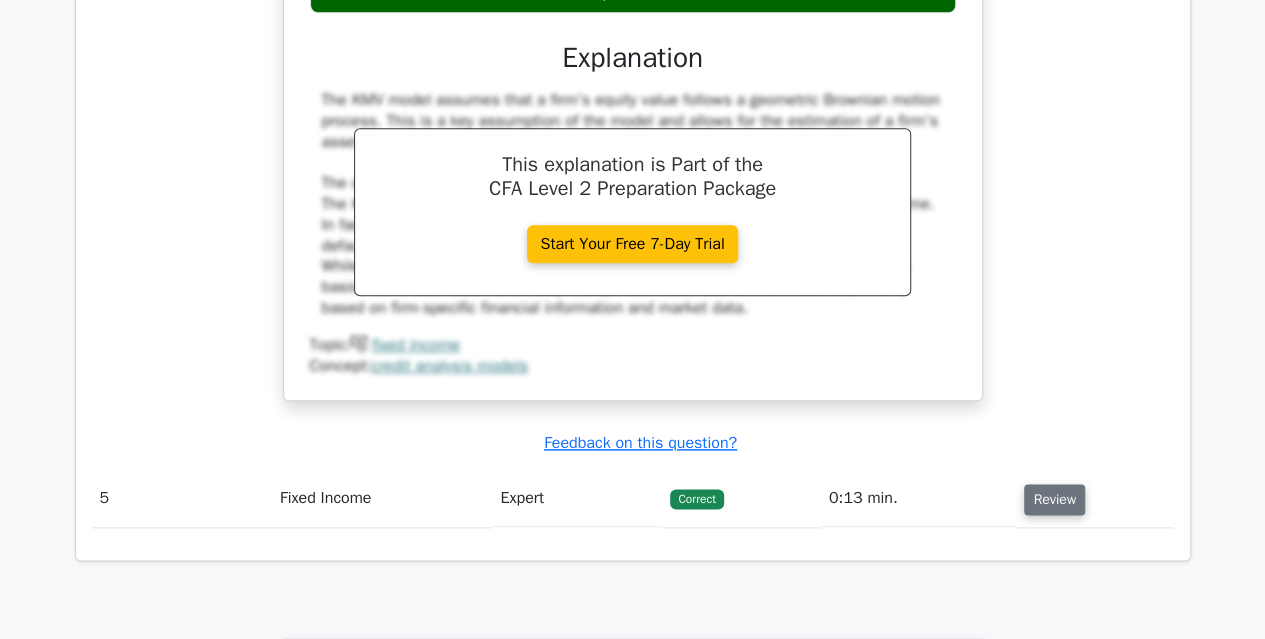 click on "Review" at bounding box center [1054, 499] 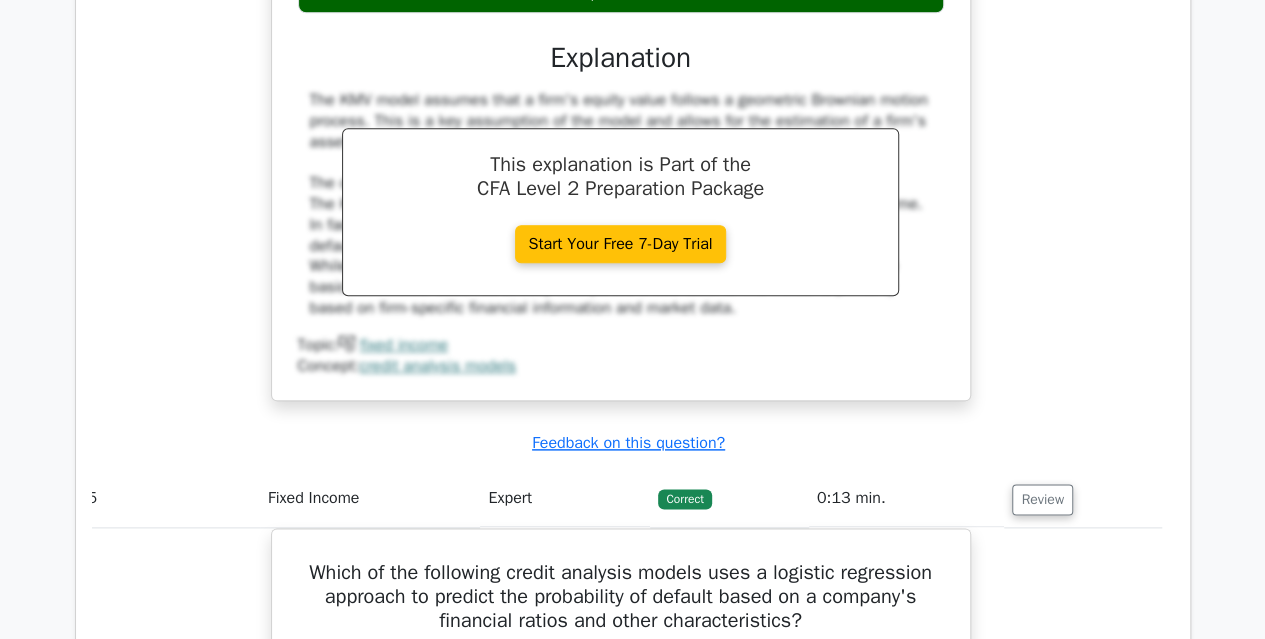 scroll, scrollTop: 0, scrollLeft: 11, axis: horizontal 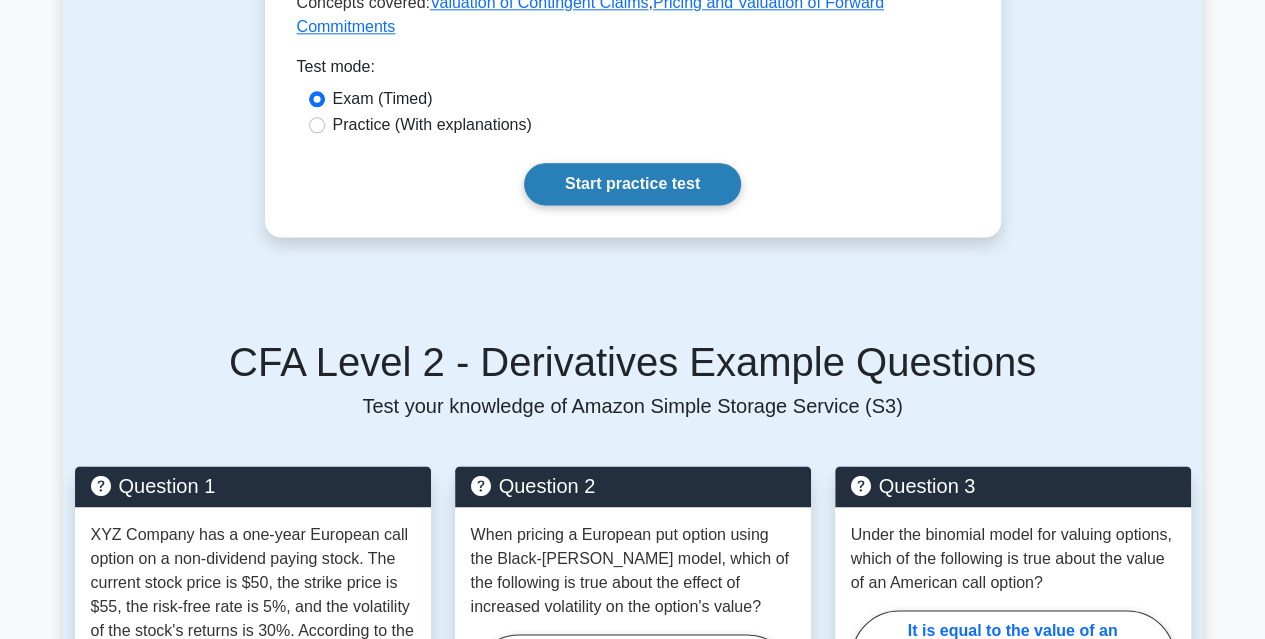 click on "Start practice test" at bounding box center [632, 184] 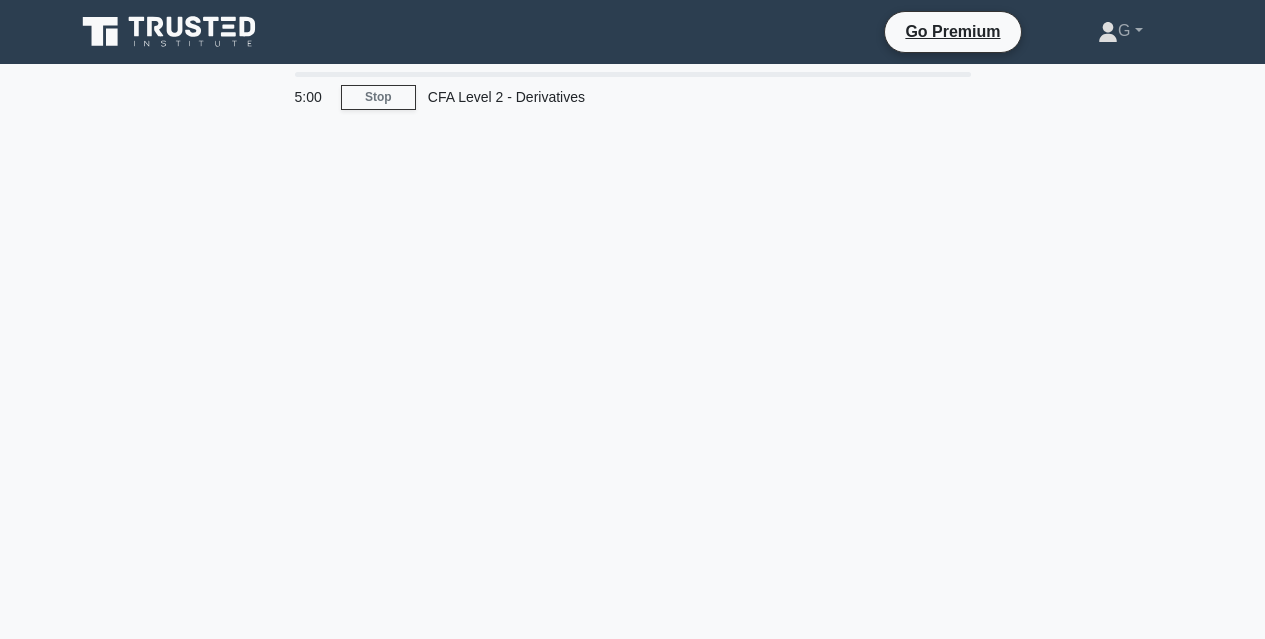 scroll, scrollTop: 0, scrollLeft: 0, axis: both 